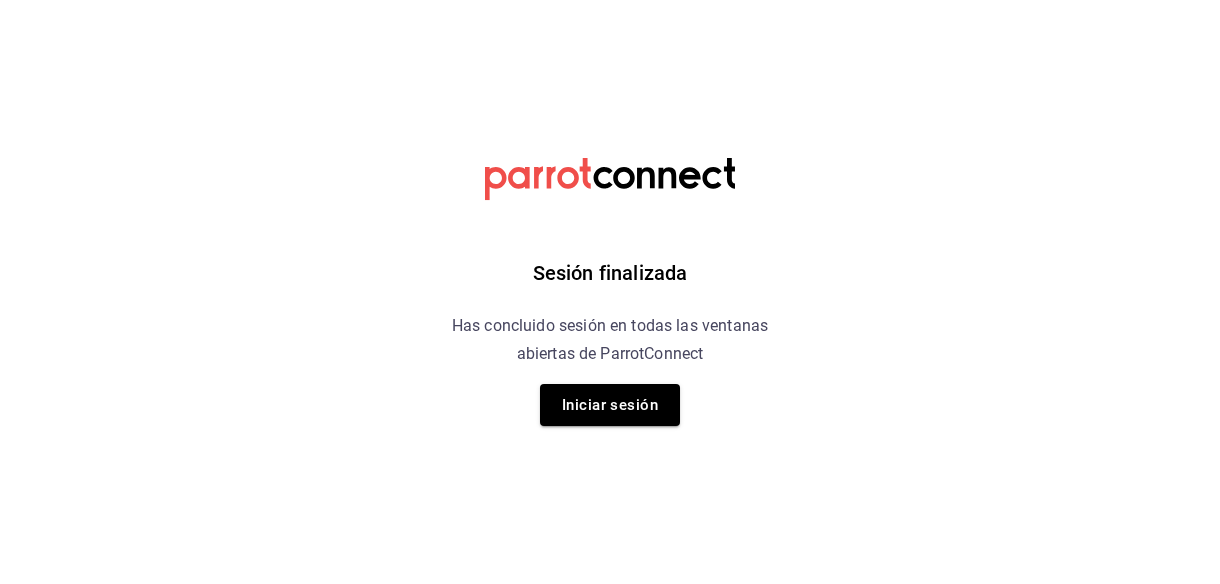 scroll, scrollTop: 0, scrollLeft: 0, axis: both 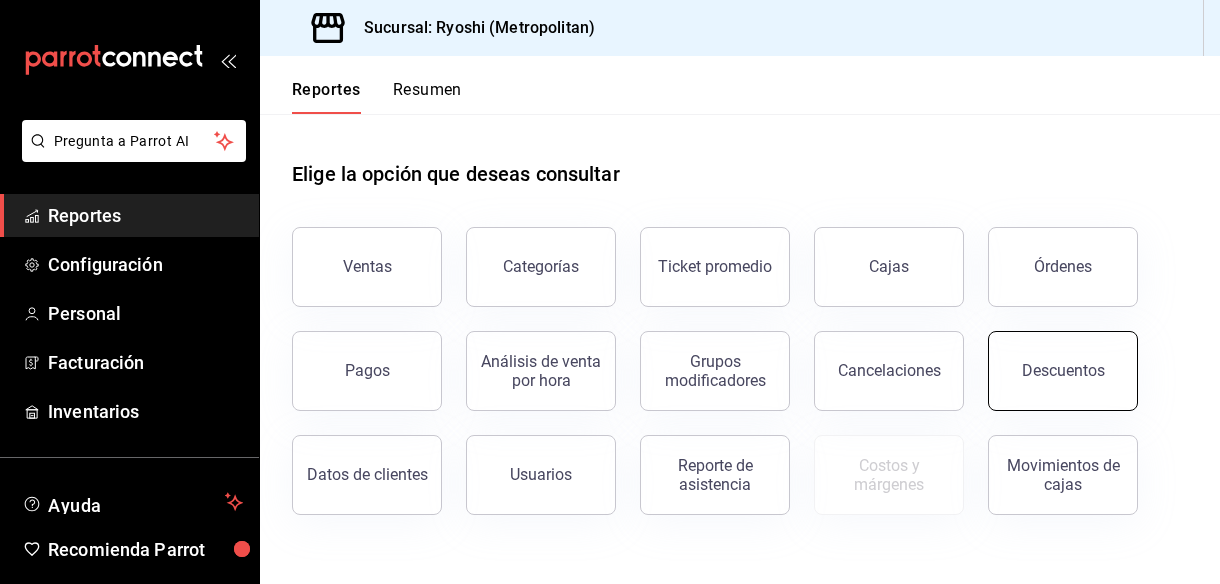 click on "Descuentos" at bounding box center (1063, 371) 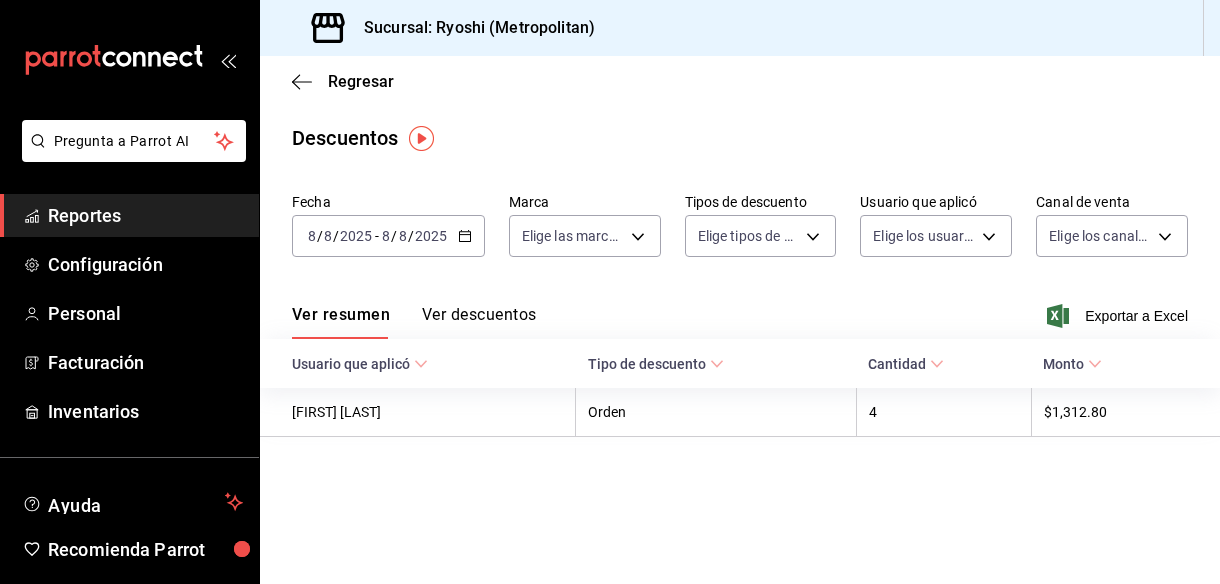 click on "2025-08-08 8 / 8 / 2025 - 2025-08-08 8 / 8 / 2025" at bounding box center [388, 236] 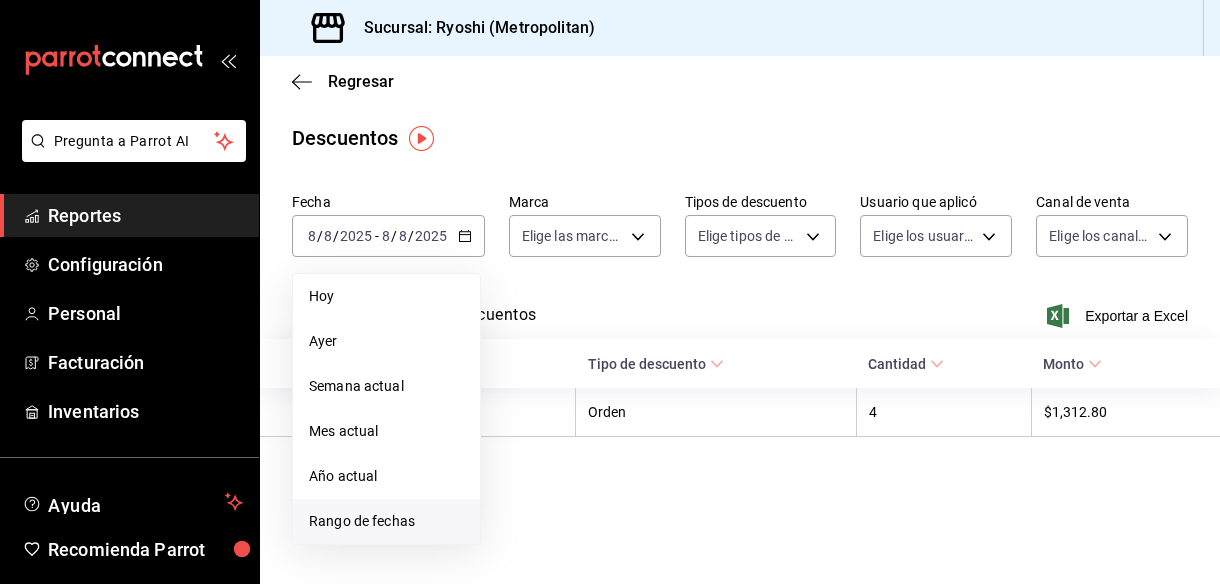 click on "Rango de fechas" at bounding box center (386, 521) 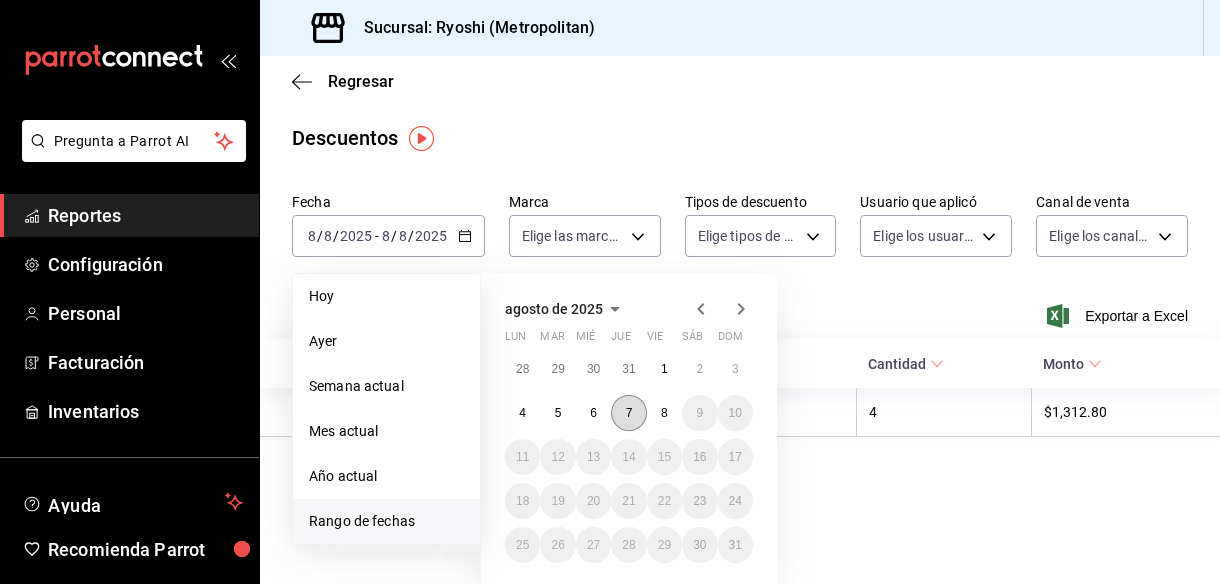 click on "7" at bounding box center (628, 413) 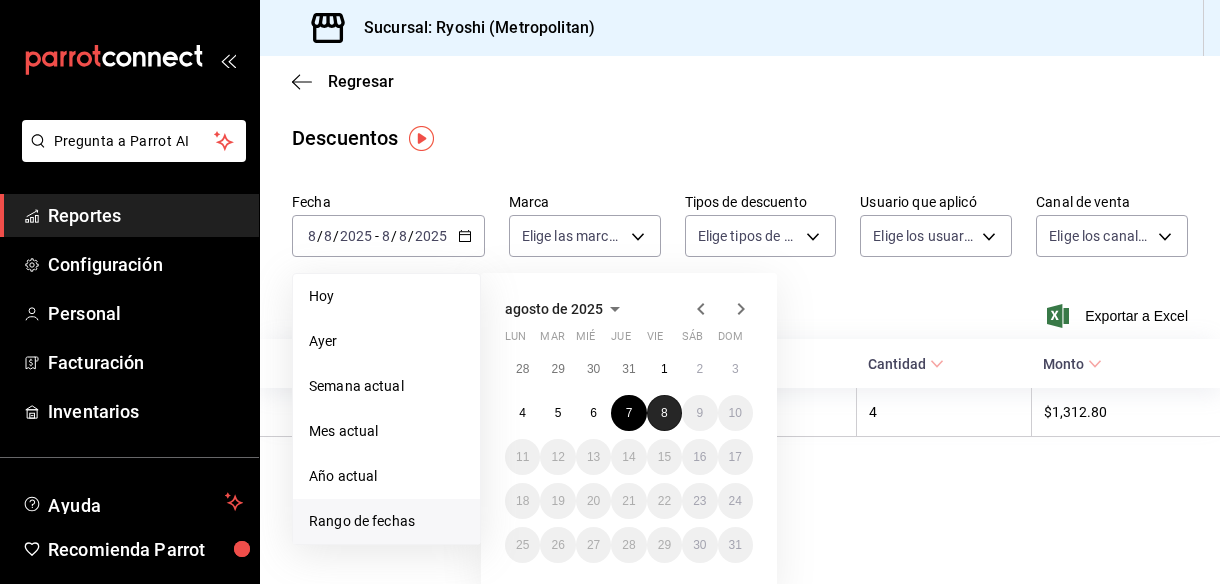 click on "8" at bounding box center [664, 413] 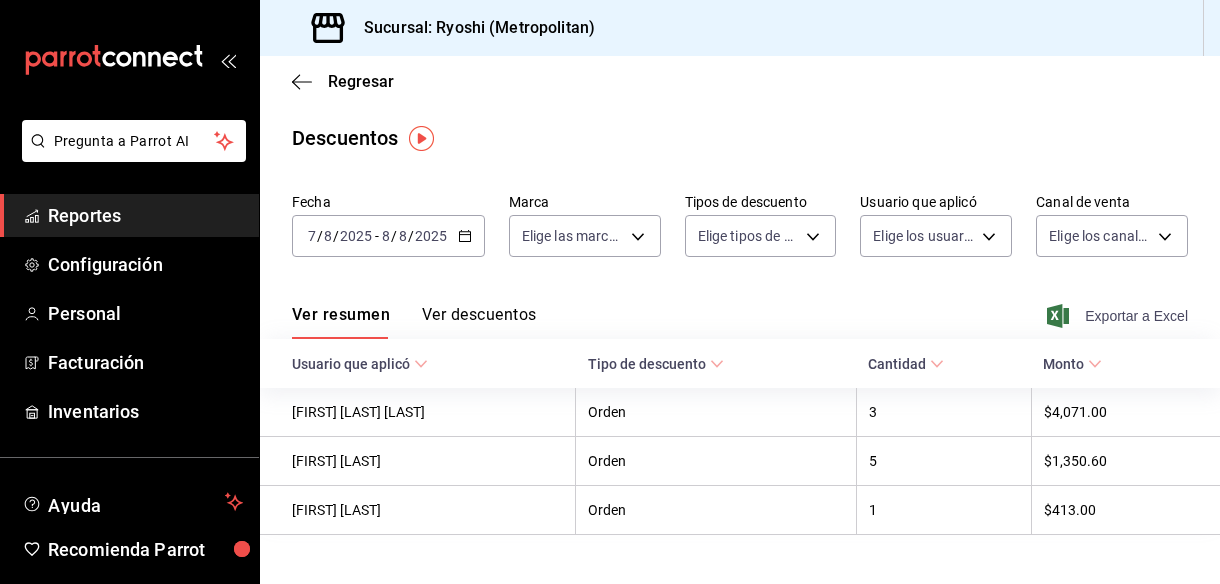 click on "Exportar a Excel" at bounding box center (1119, 316) 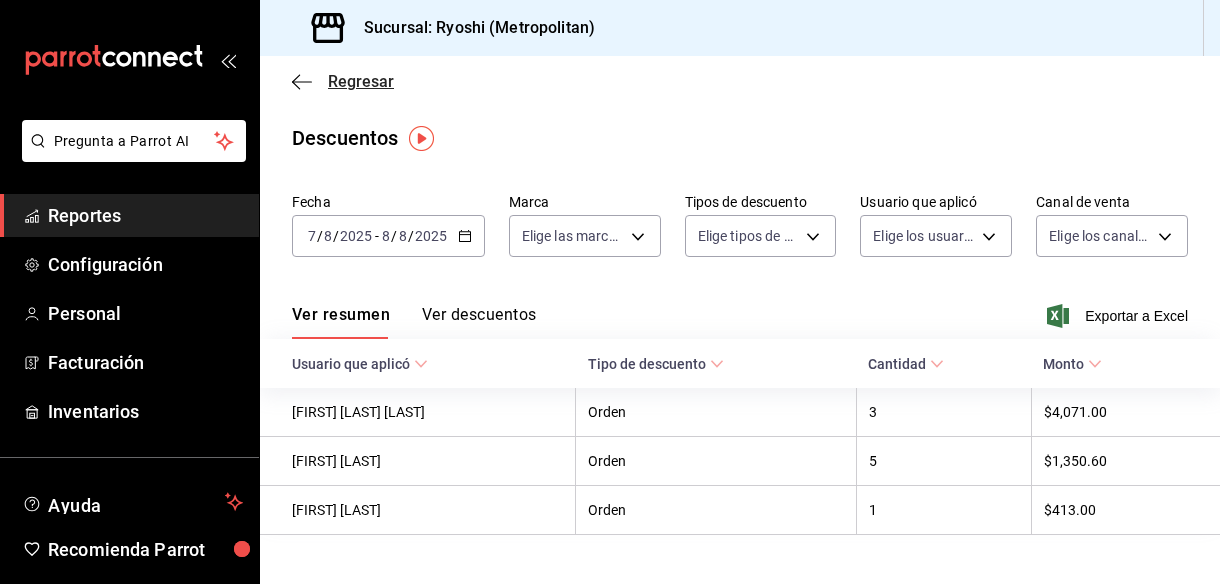 click 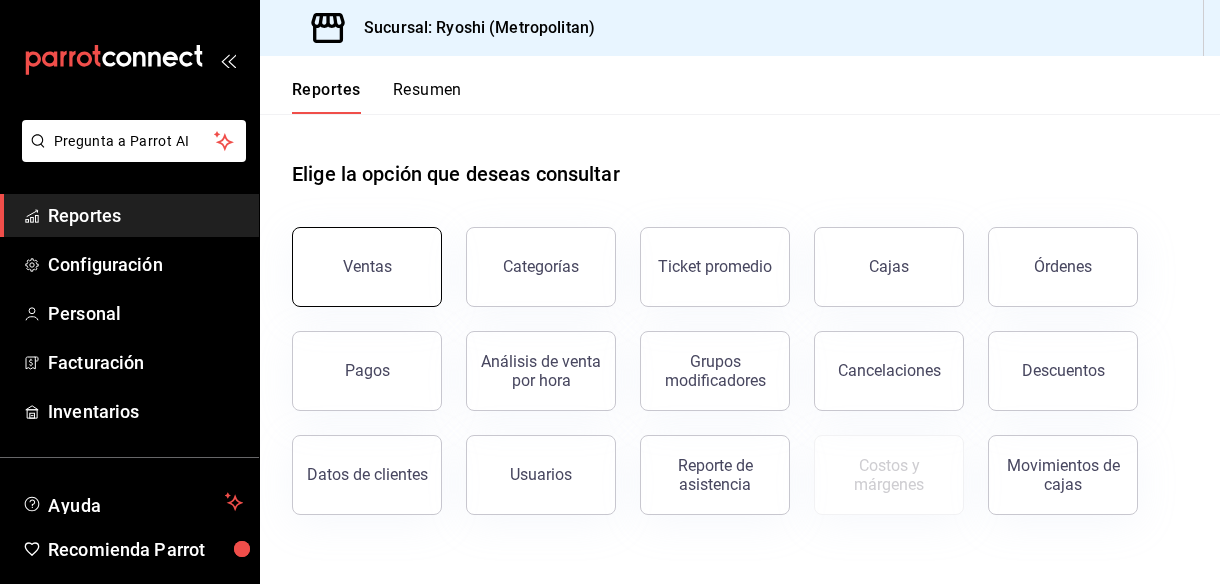 click on "Ventas" at bounding box center [367, 267] 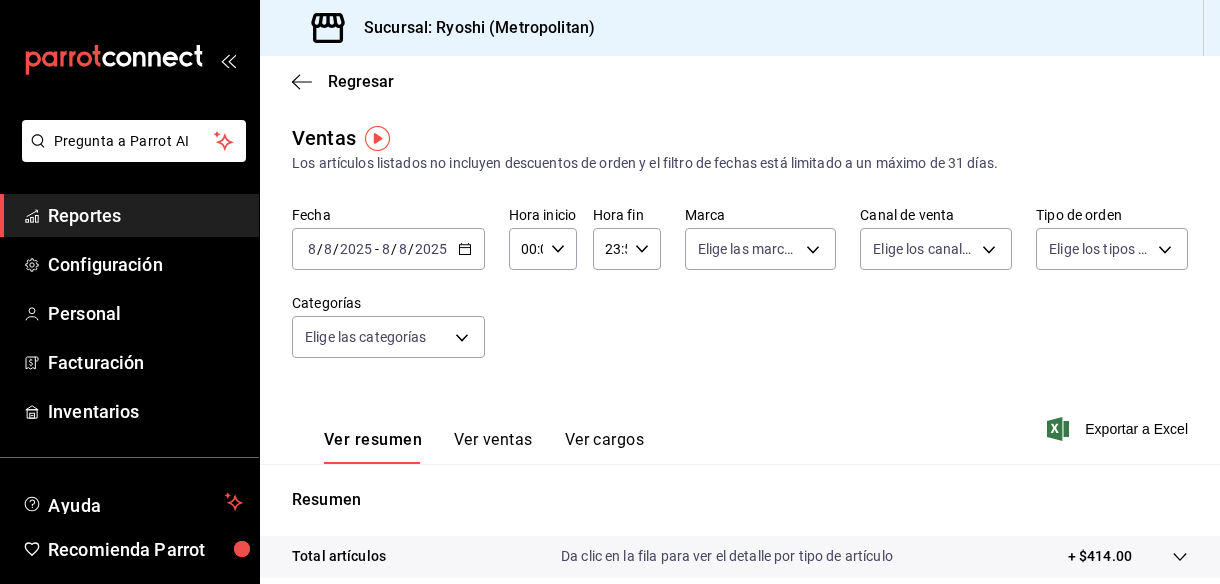 click 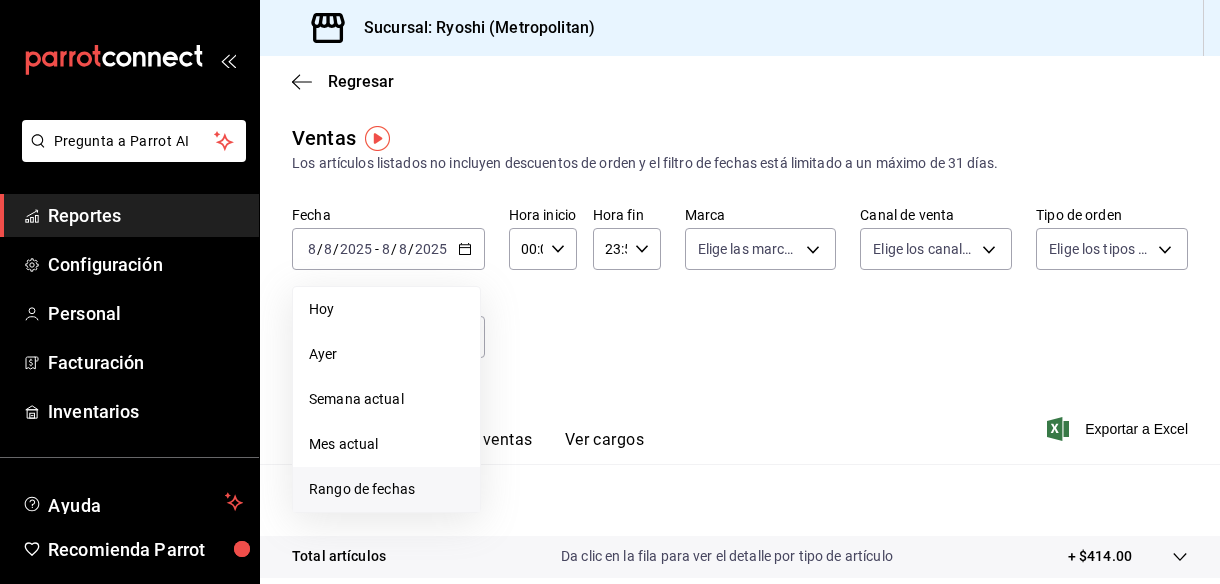 click on "Rango de fechas" at bounding box center (386, 489) 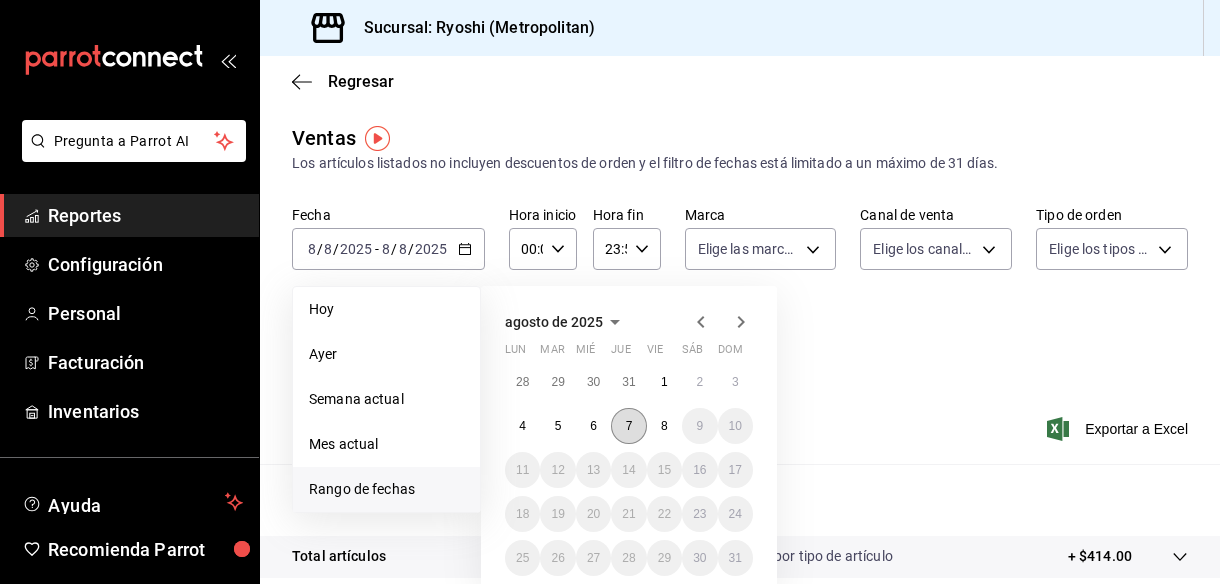 click on "7" at bounding box center [629, 426] 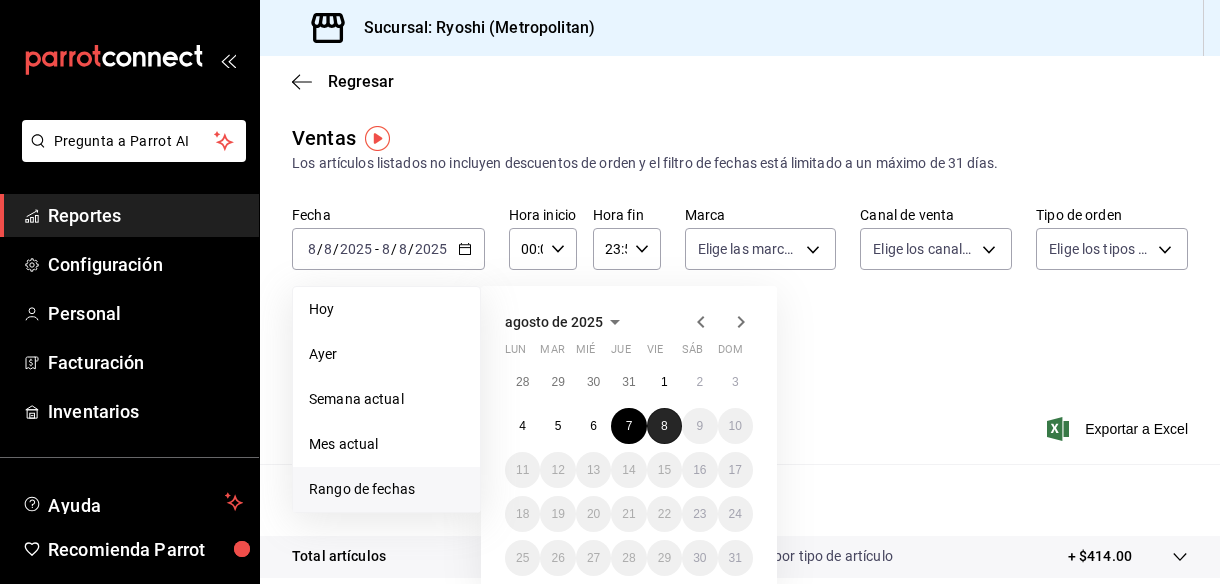 click on "8" at bounding box center [664, 426] 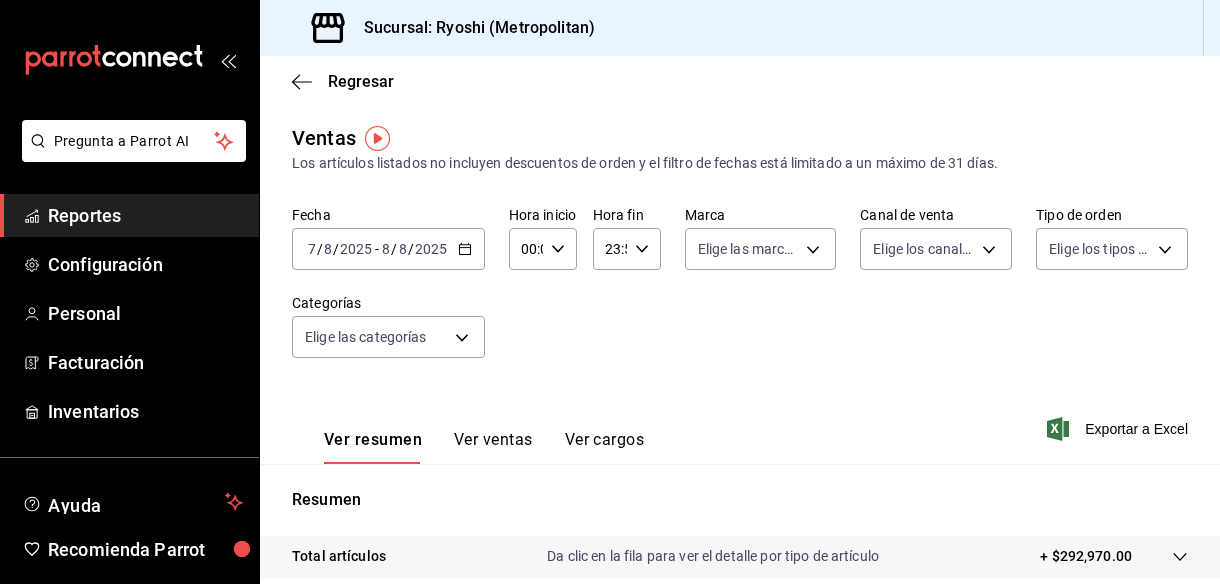 click on "00:00 Hora inicio" at bounding box center (543, 249) 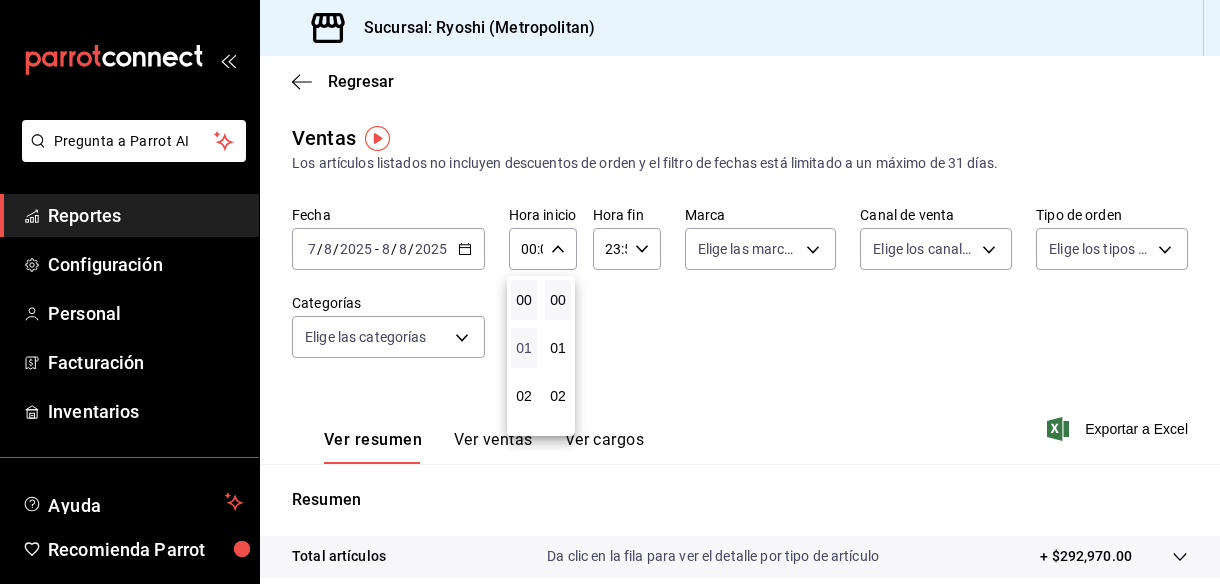 drag, startPoint x: 536, startPoint y: 391, endPoint x: 525, endPoint y: 343, distance: 49.24429 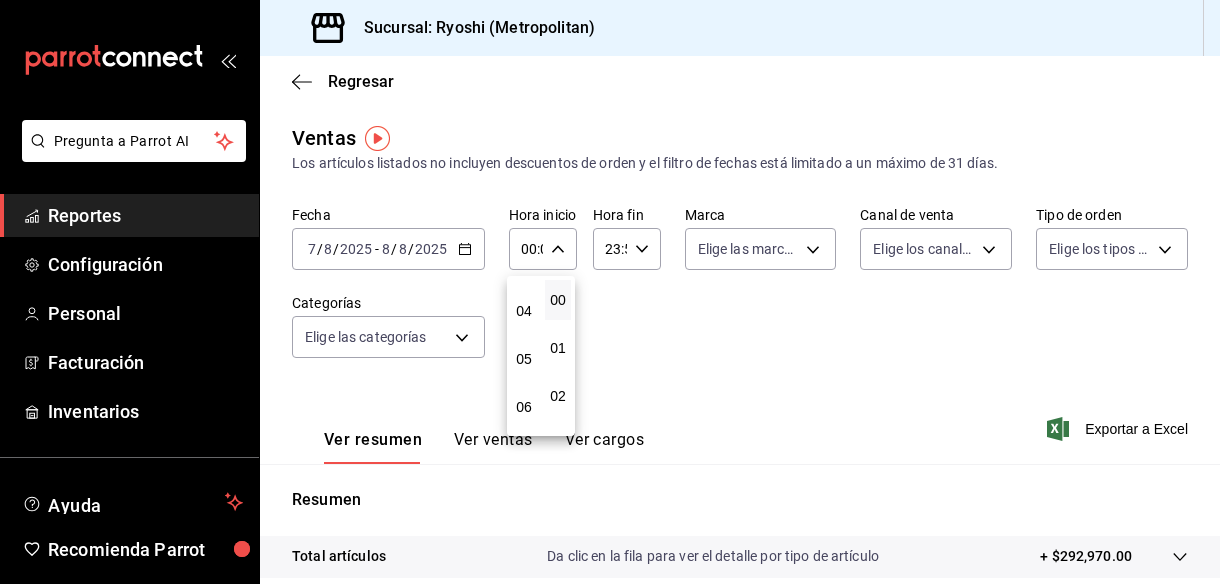scroll, scrollTop: 218, scrollLeft: 0, axis: vertical 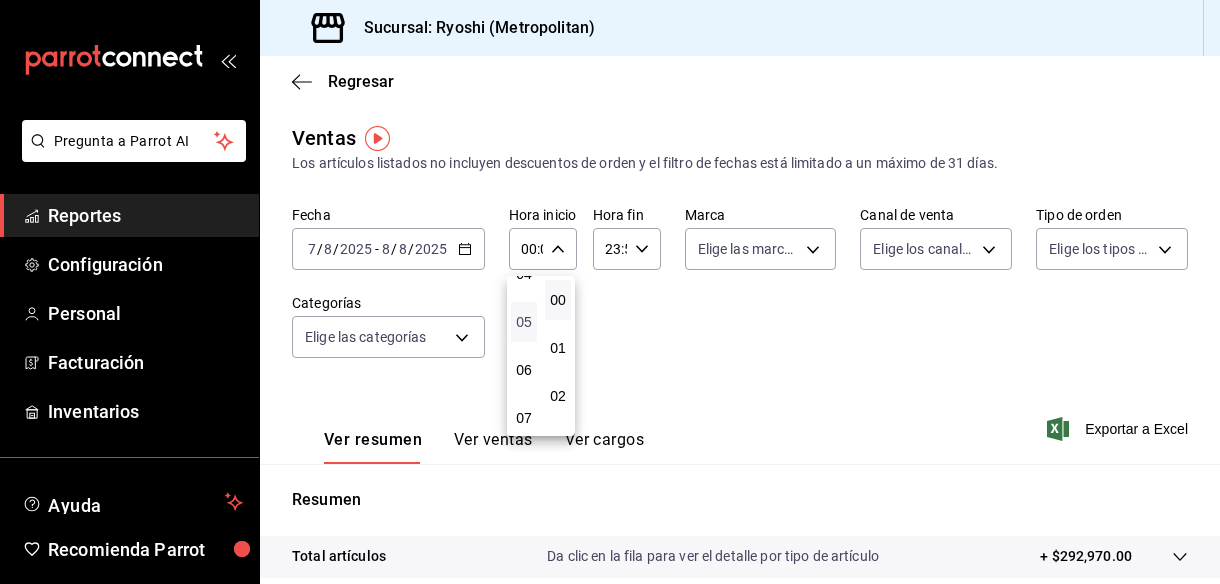 click on "05" at bounding box center (524, 322) 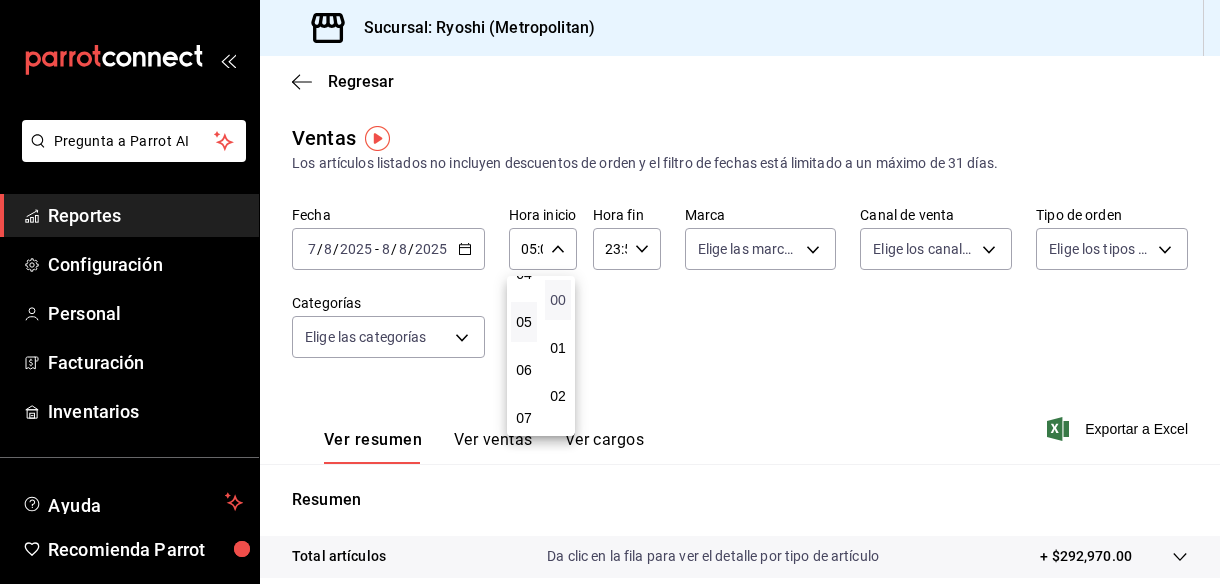 click on "00" at bounding box center (558, 300) 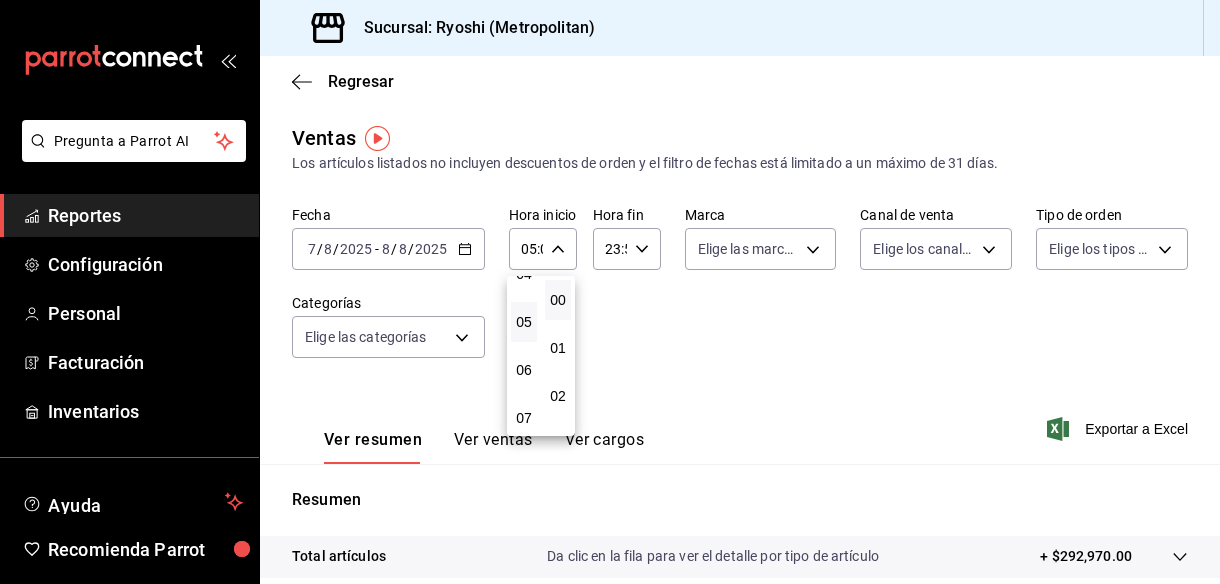 click at bounding box center (610, 292) 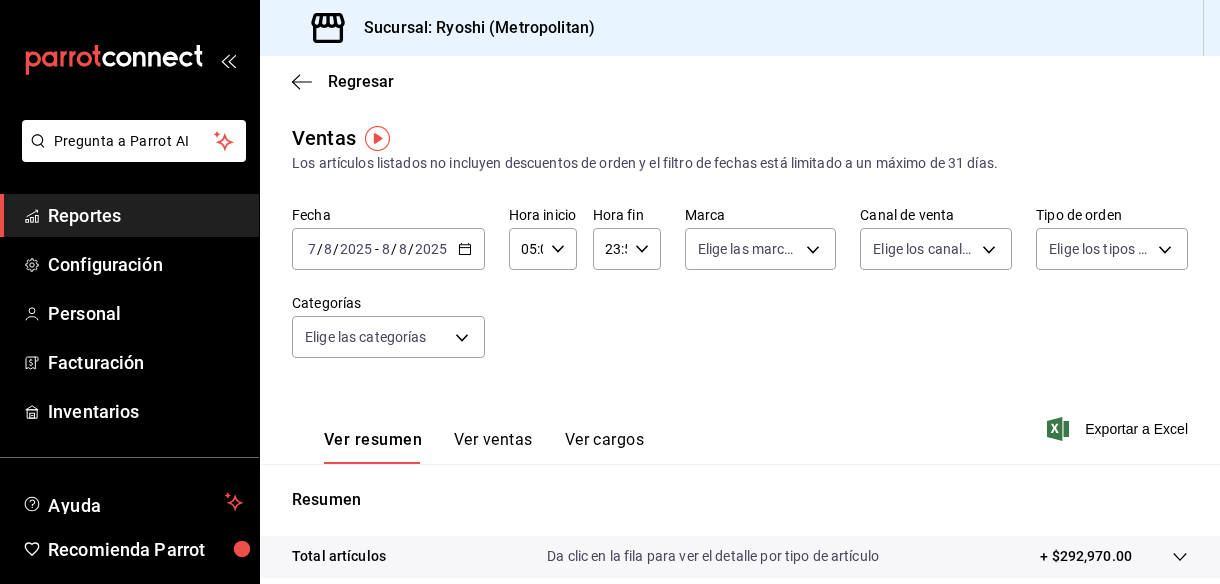 click 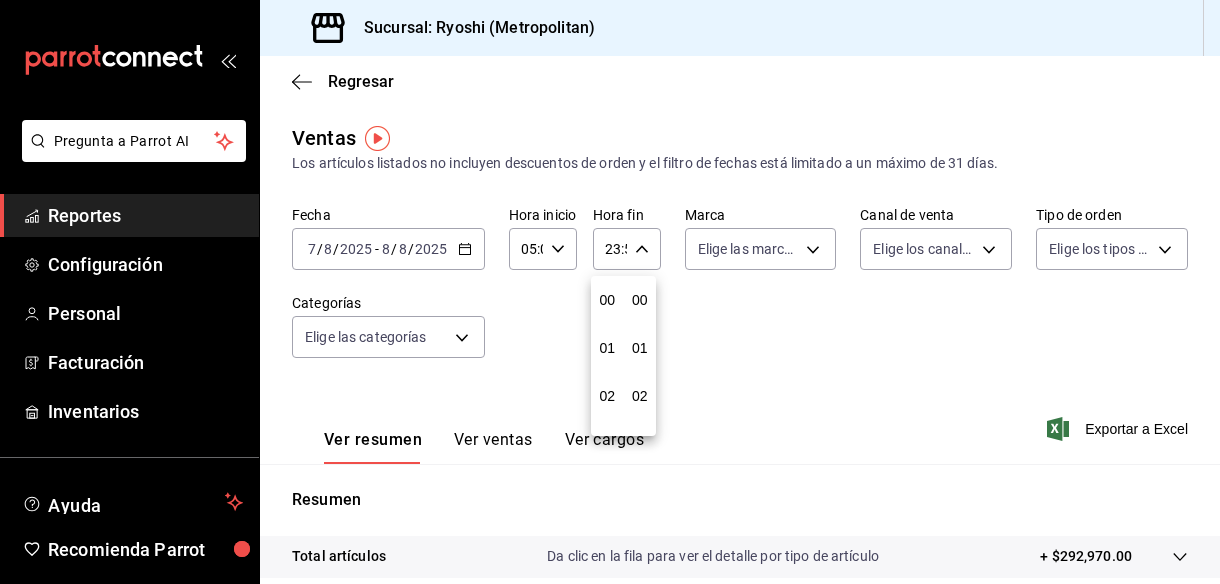 click at bounding box center (610, 292) 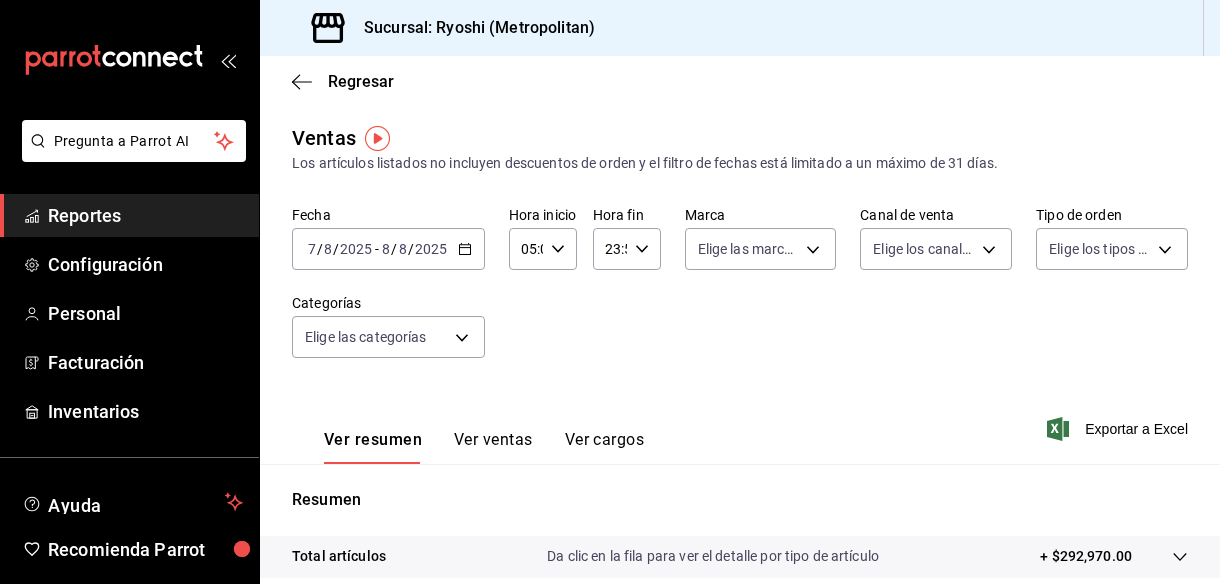 click 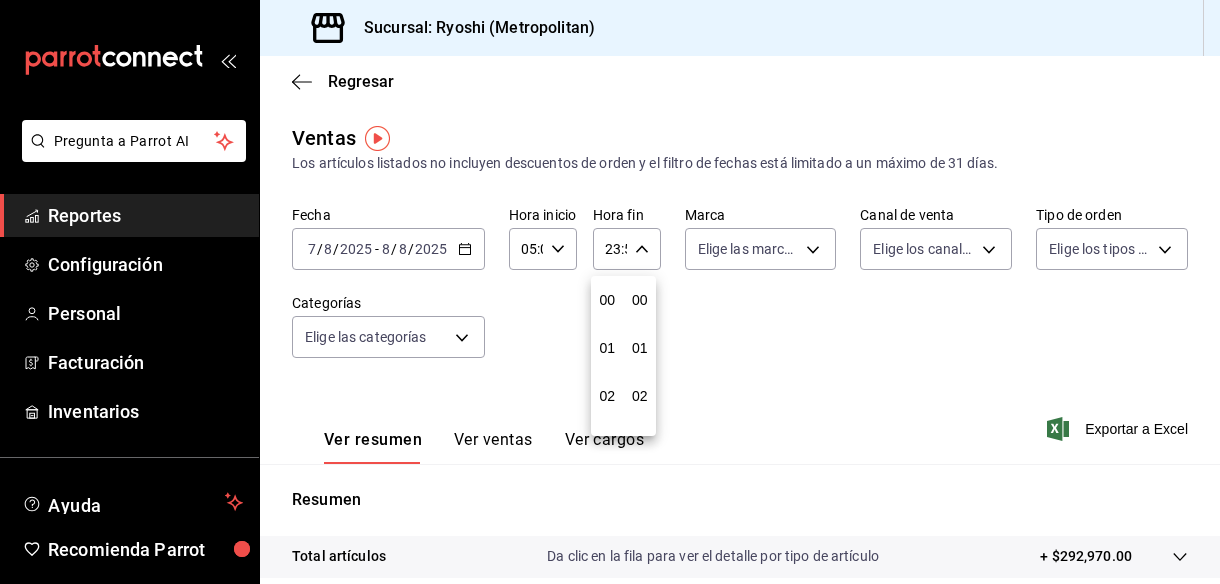 scroll, scrollTop: 1000, scrollLeft: 0, axis: vertical 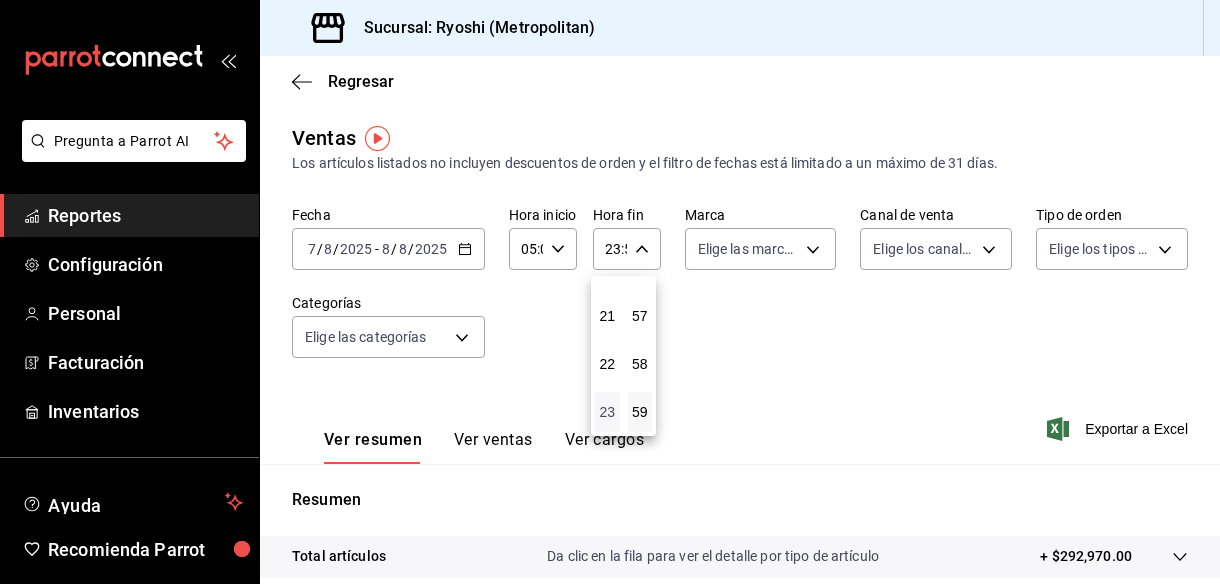click on "23" at bounding box center [607, 412] 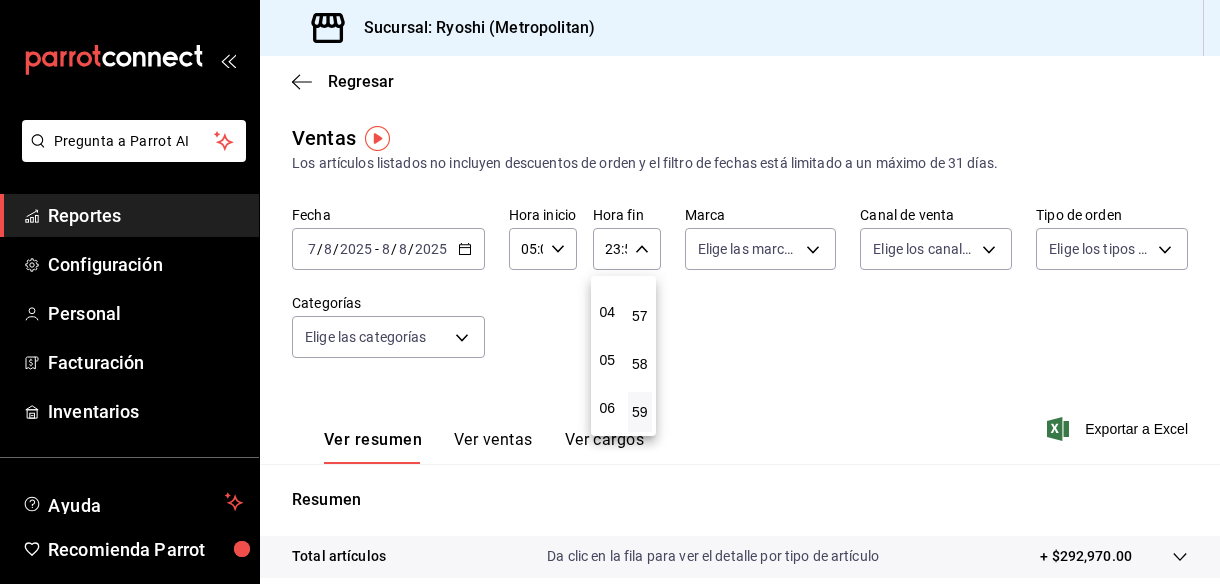 scroll, scrollTop: 127, scrollLeft: 0, axis: vertical 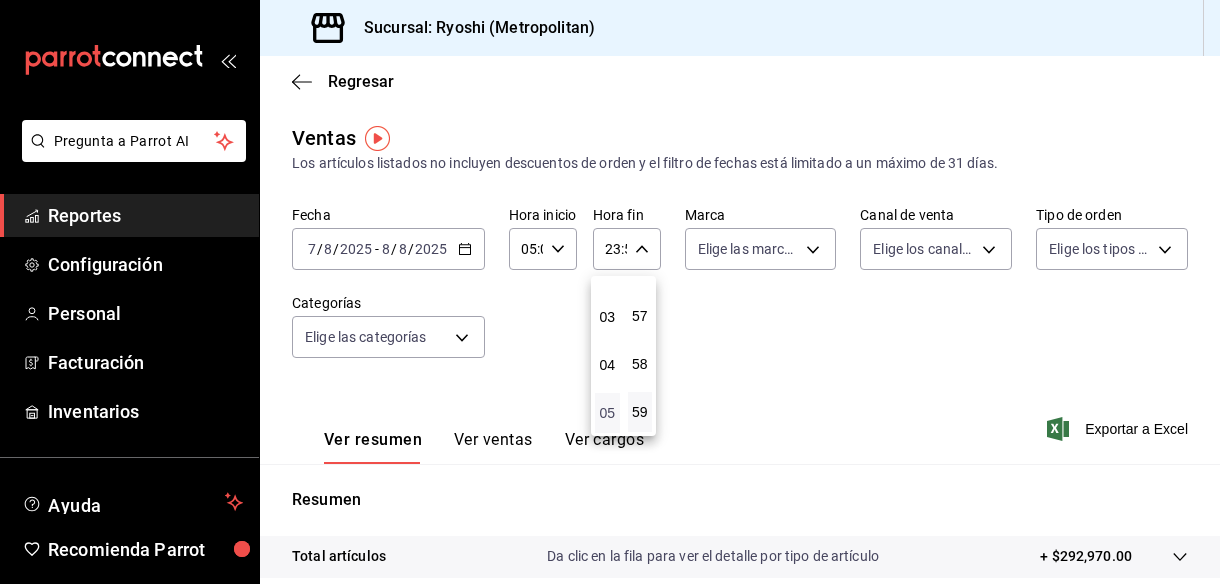 click on "05" at bounding box center [607, 413] 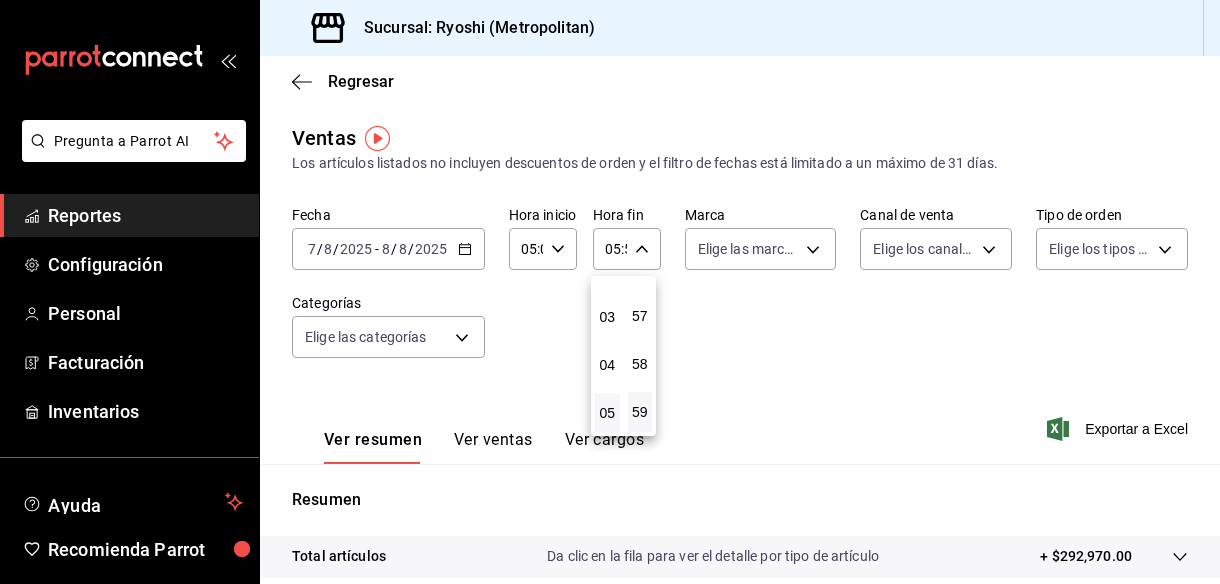 type 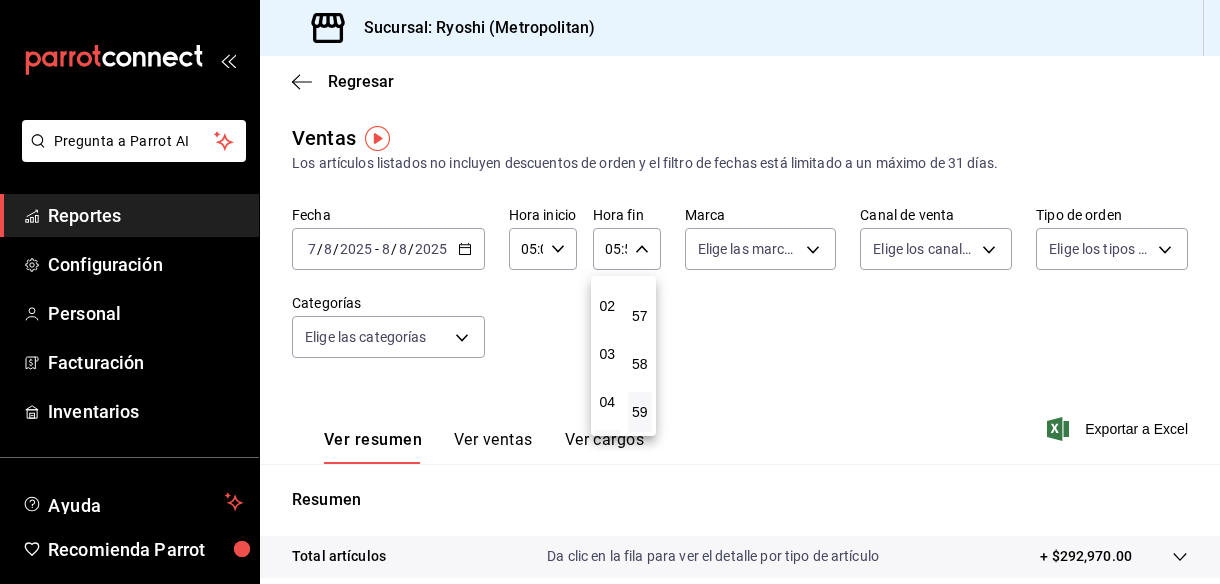 scroll, scrollTop: 127, scrollLeft: 0, axis: vertical 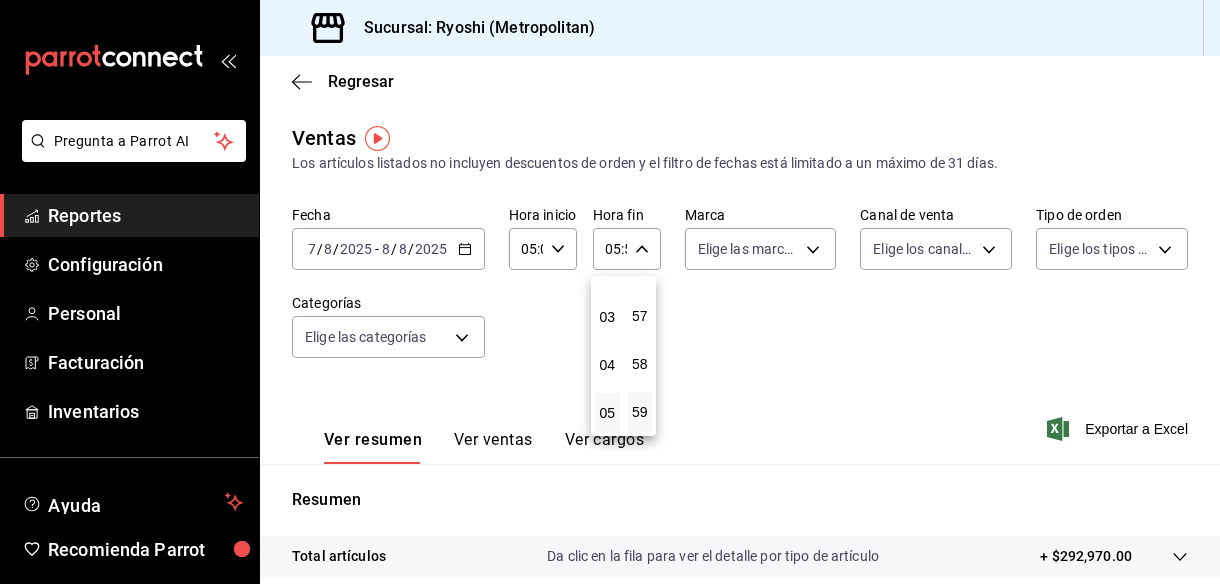 click on "05" at bounding box center [607, 413] 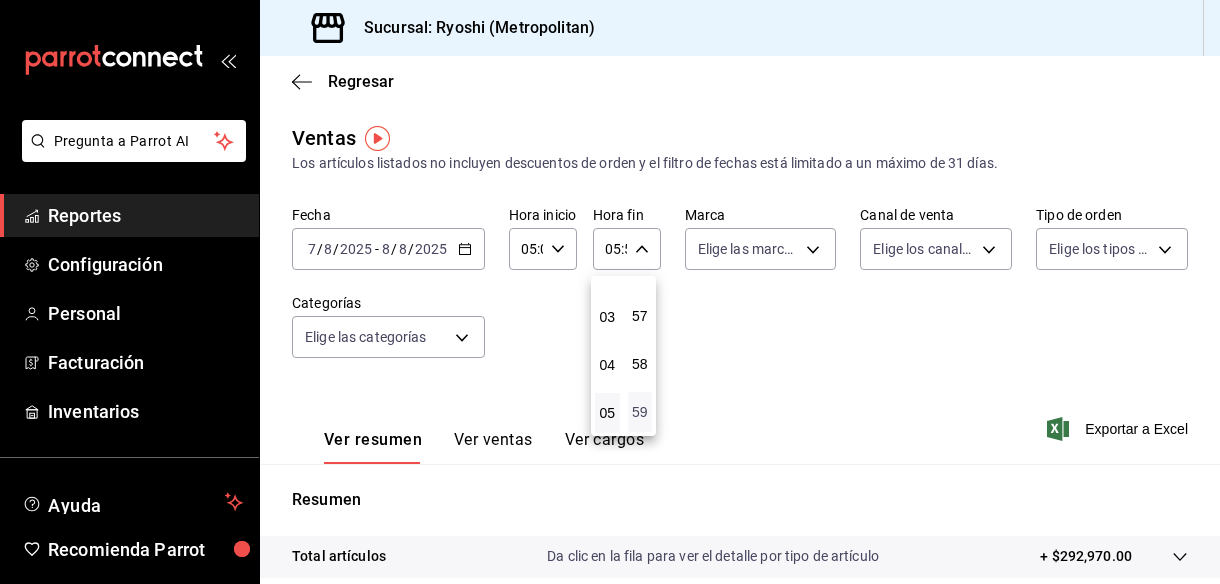 click on "59" at bounding box center [640, 412] 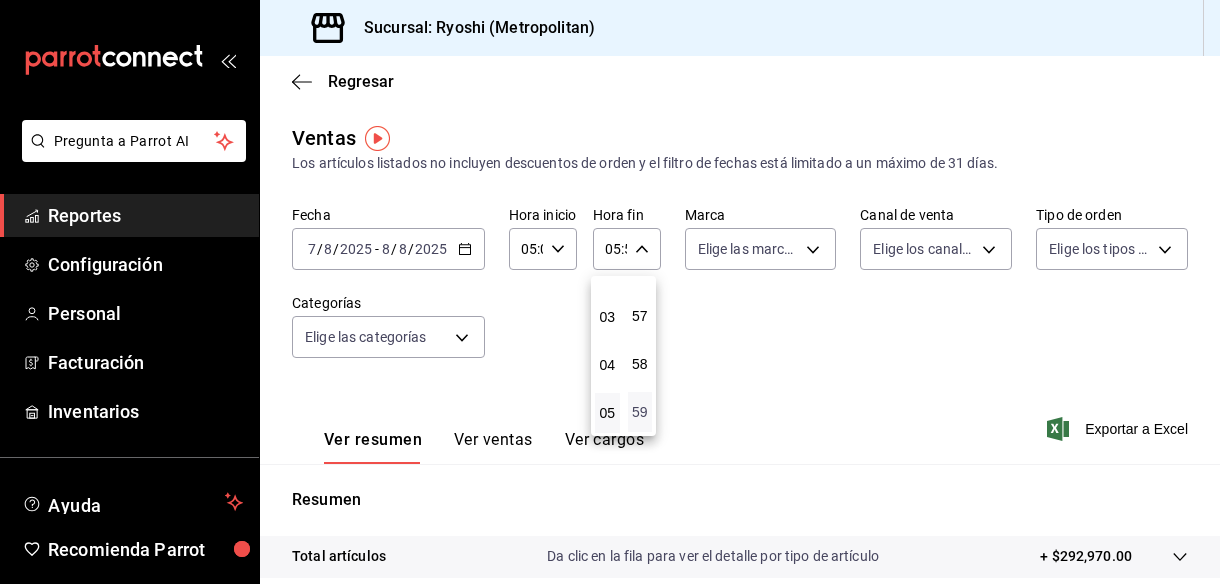 type 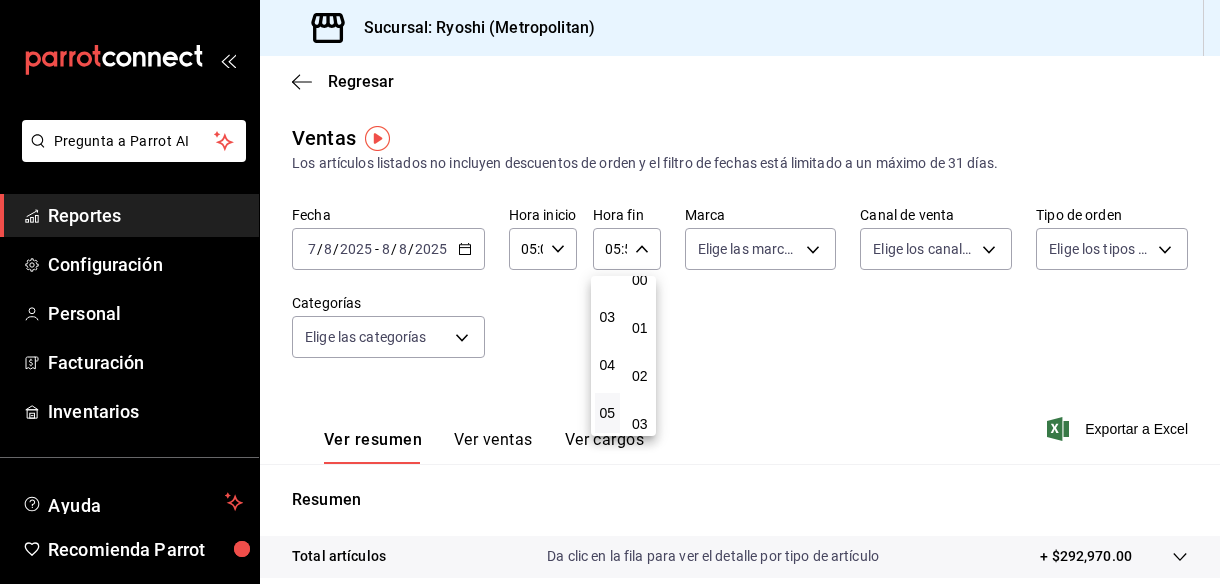 scroll, scrollTop: 0, scrollLeft: 0, axis: both 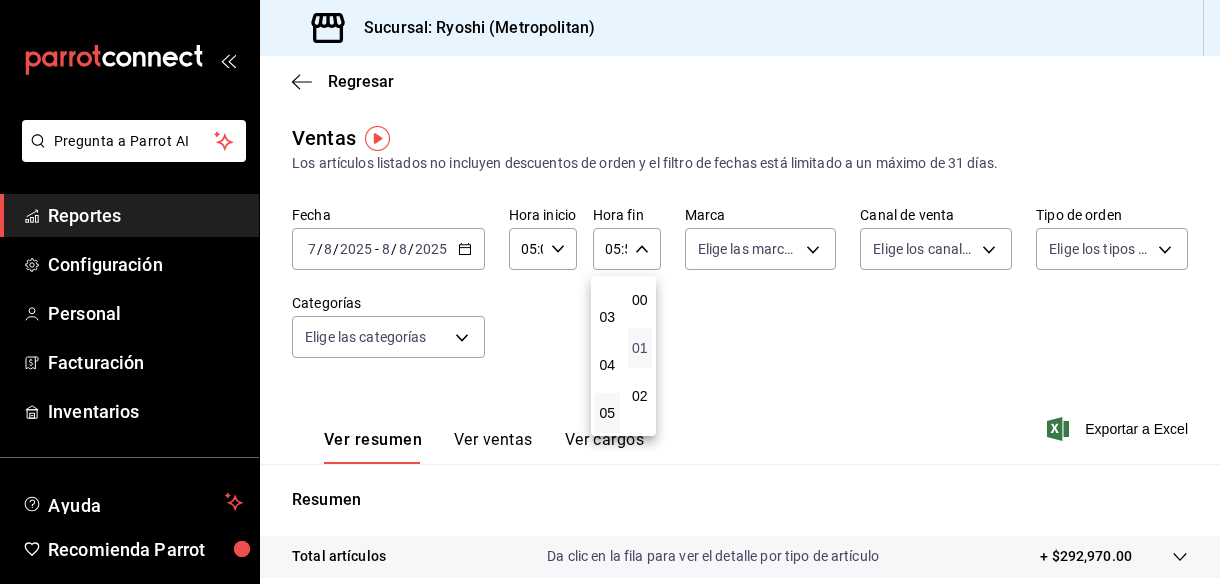 click on "01" at bounding box center [640, 348] 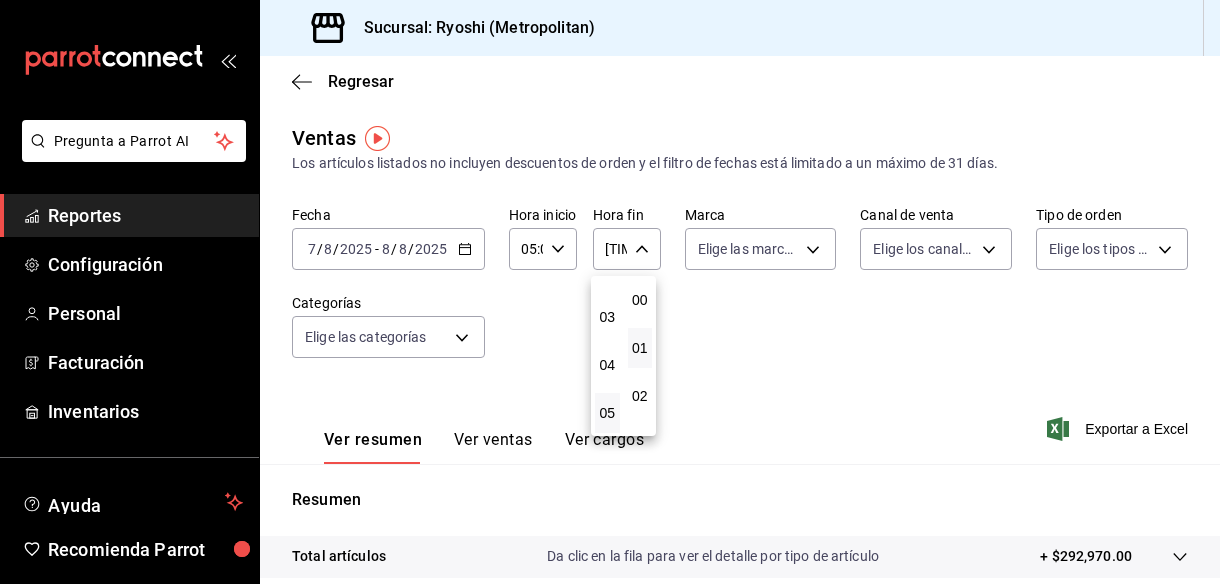 click on "01" at bounding box center [640, 348] 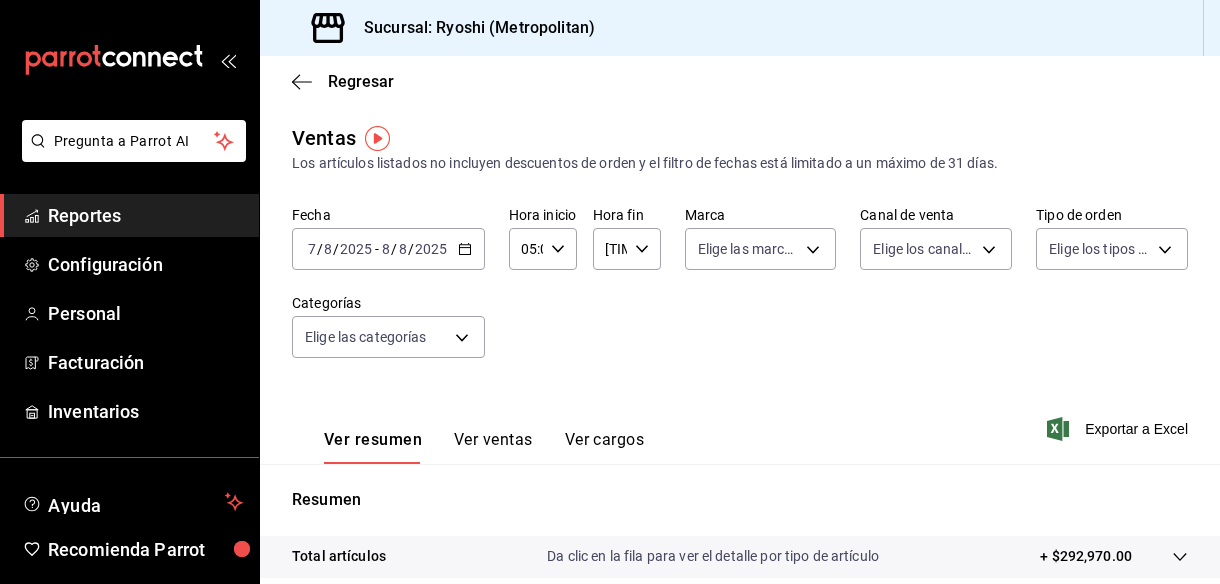 click on "Exportar a Excel" at bounding box center (1119, 429) 